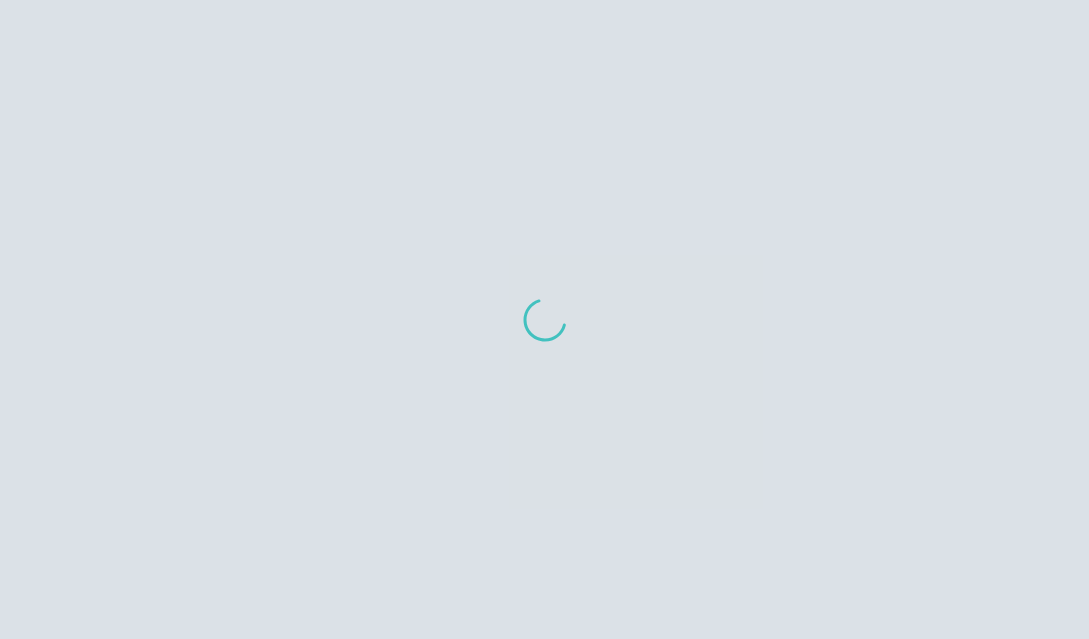 scroll, scrollTop: 0, scrollLeft: 0, axis: both 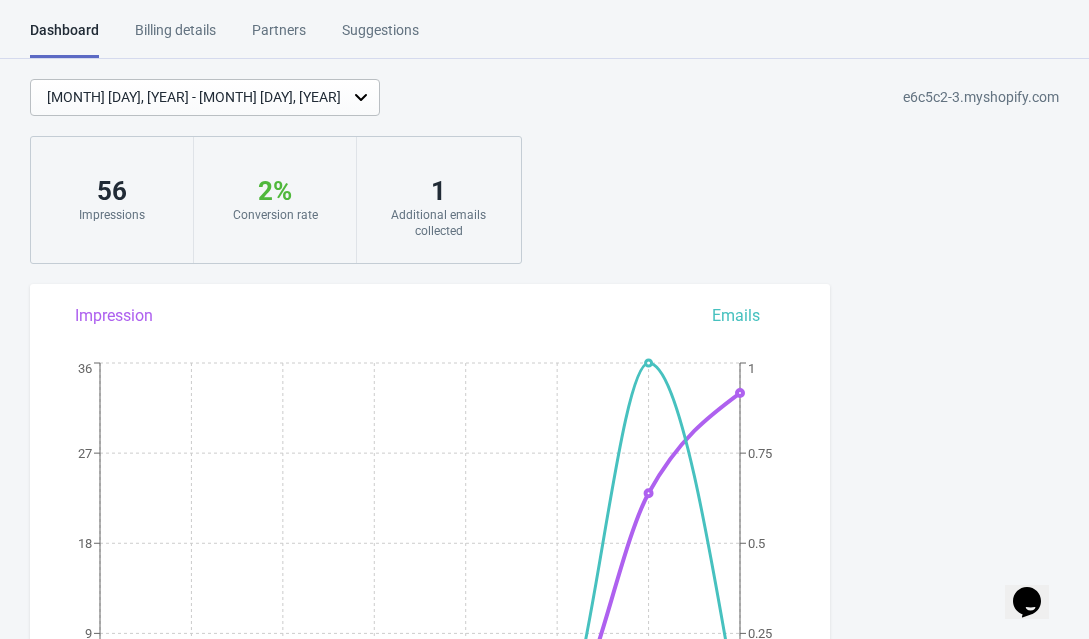 click on "Partners" at bounding box center (279, 37) 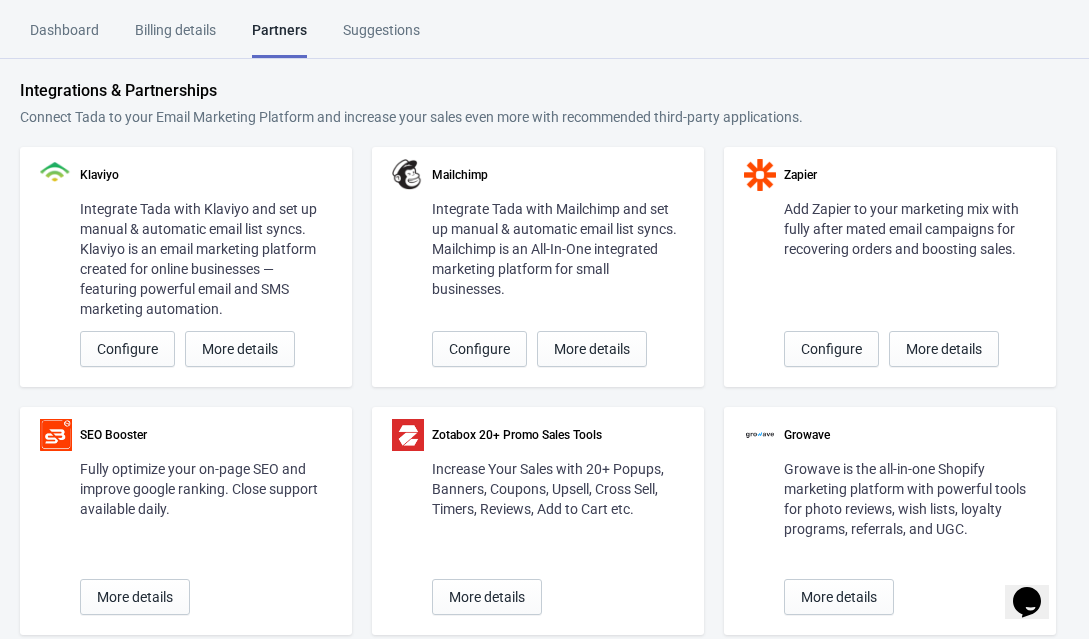 click on "Dashboard" at bounding box center (64, 37) 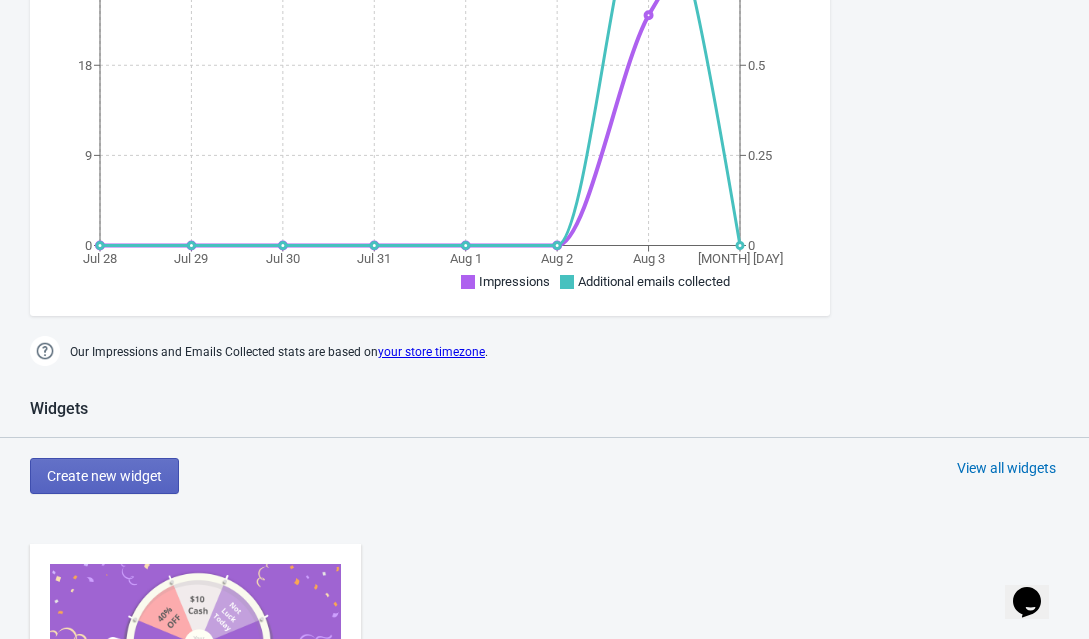 scroll, scrollTop: 0, scrollLeft: 0, axis: both 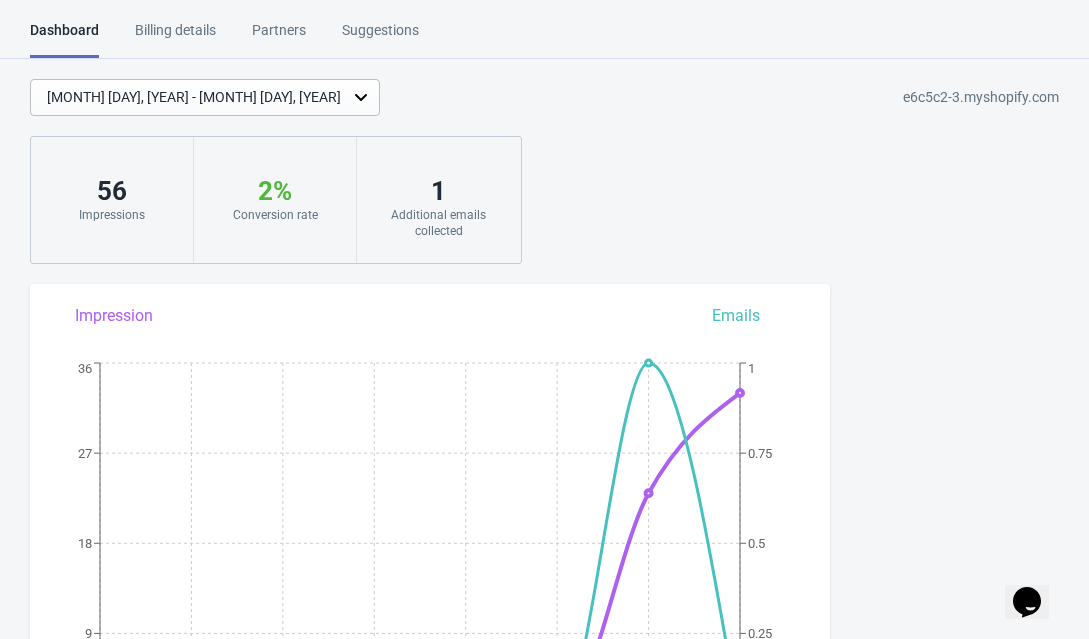 click on "Additional emails collected" at bounding box center [438, 223] 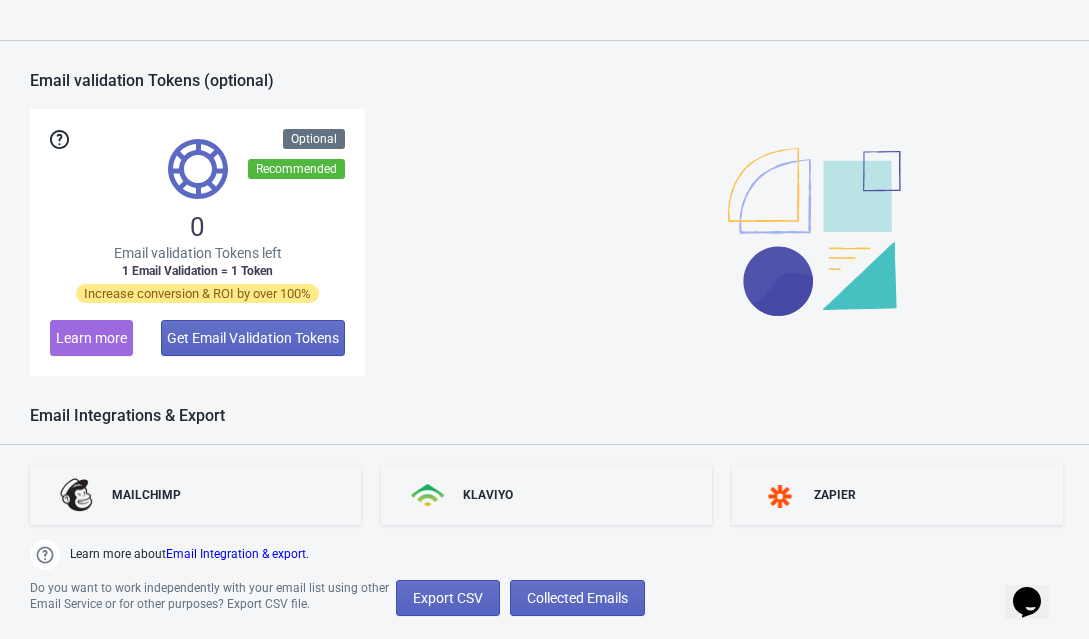 scroll, scrollTop: 1481, scrollLeft: 0, axis: vertical 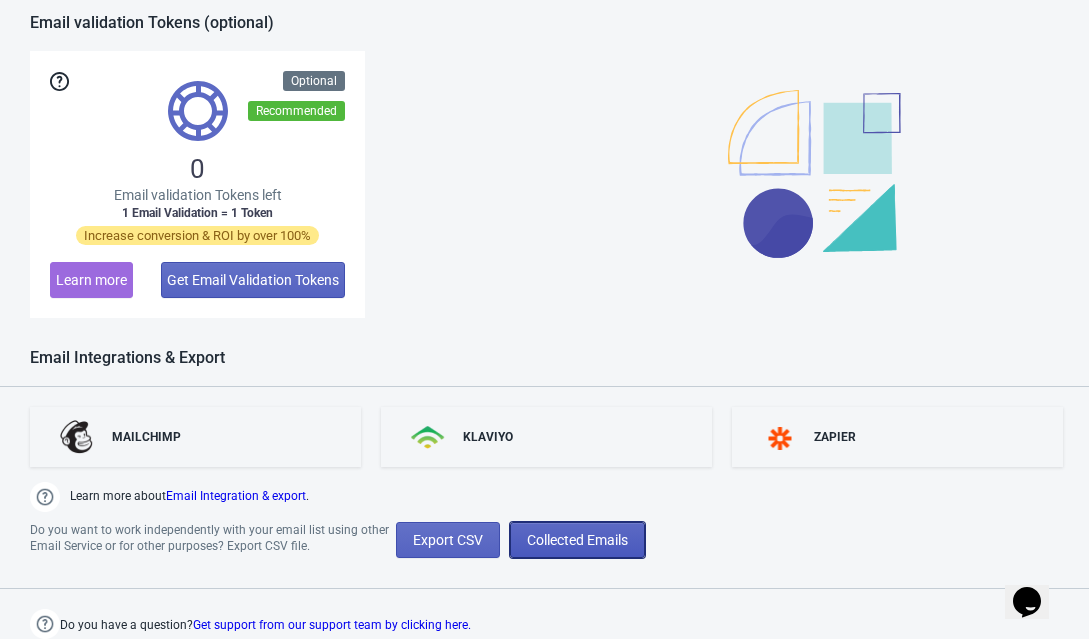 click on "Collected Emails" at bounding box center (577, 540) 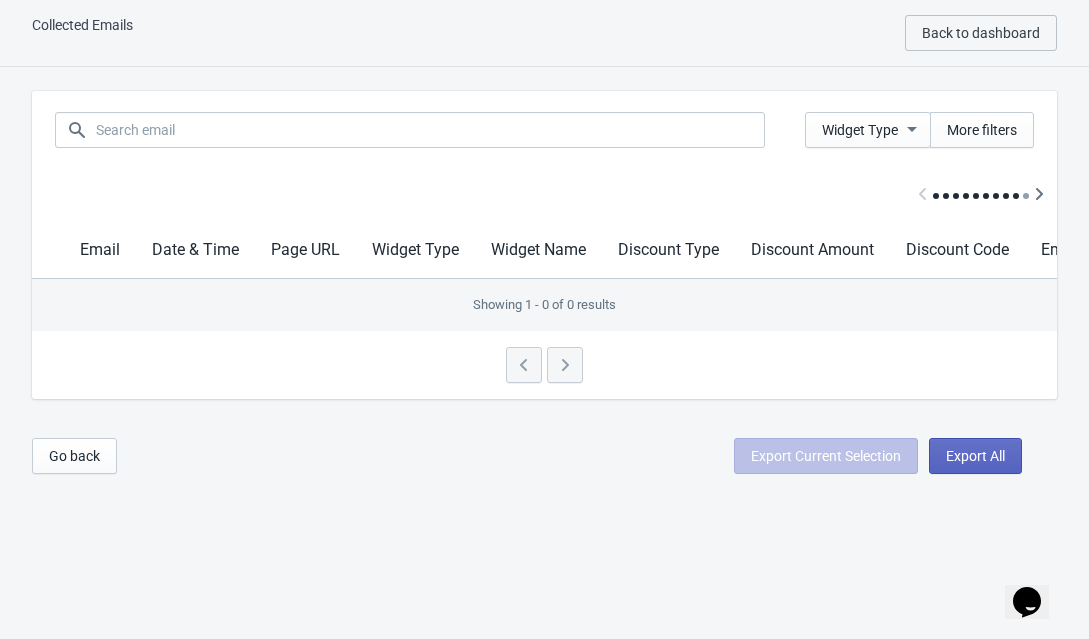 scroll, scrollTop: 20, scrollLeft: 0, axis: vertical 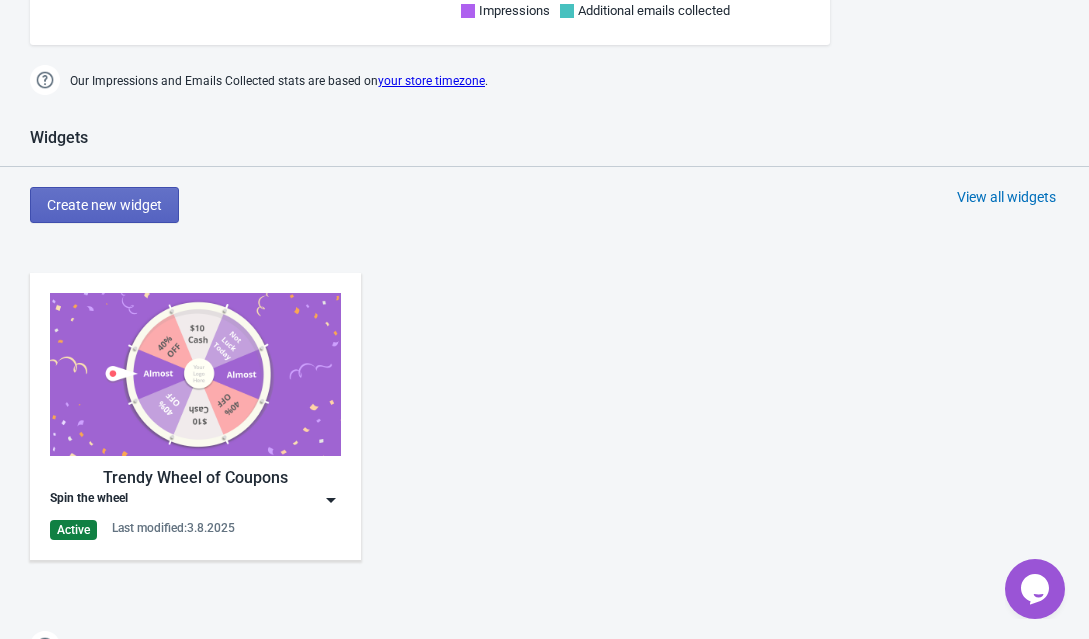 click on "Trendy Wheel of Coupons Spin the wheel Active Last modified:  3.8.2025" at bounding box center [195, 416] 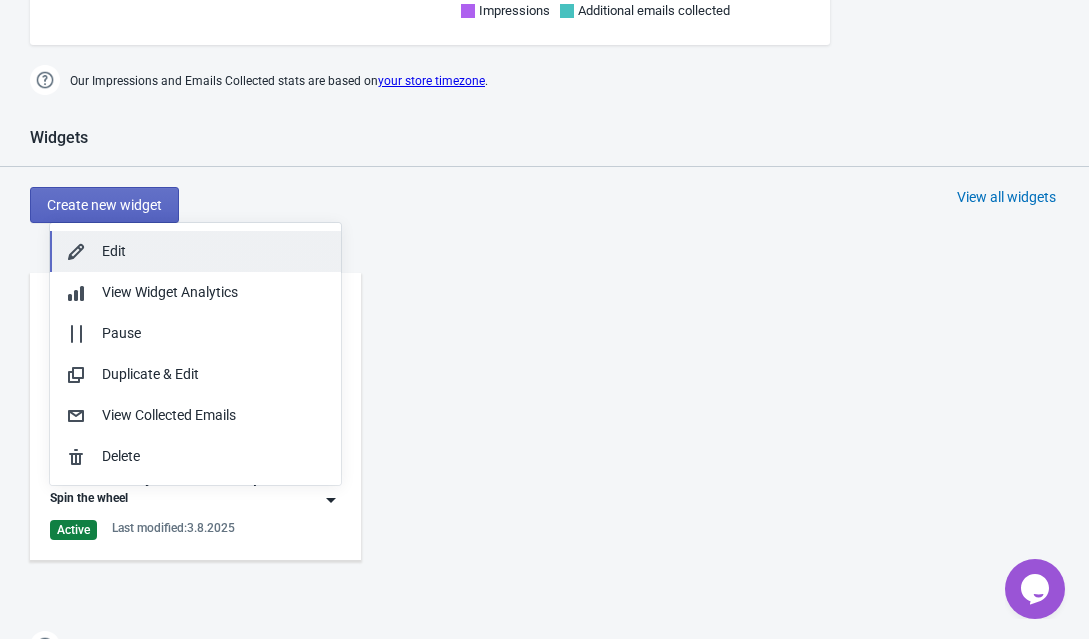 click on "Edit" at bounding box center (195, 251) 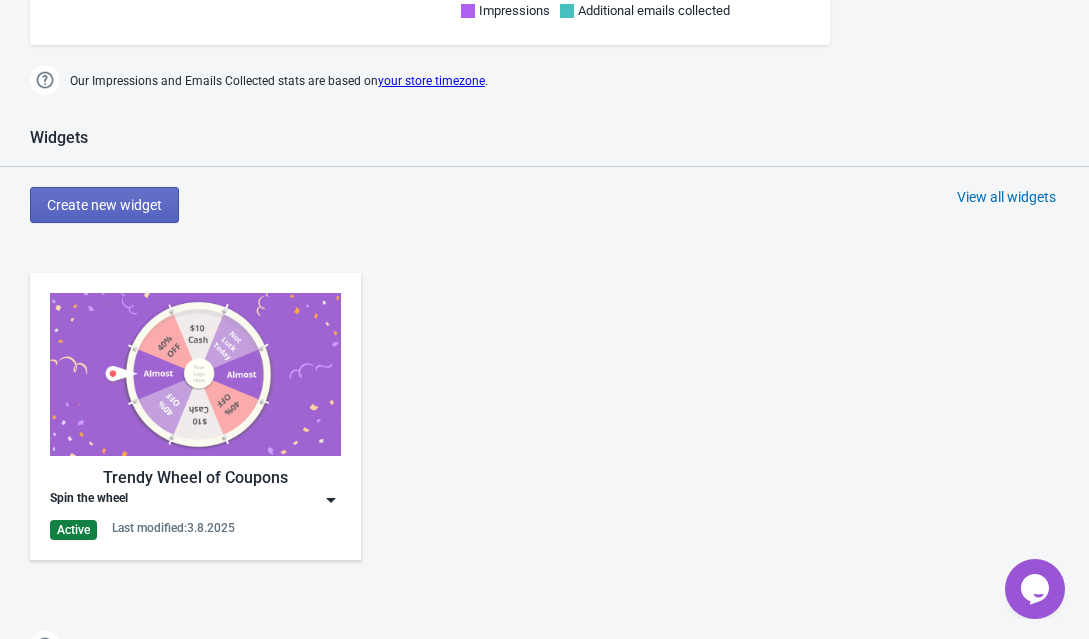 scroll, scrollTop: 0, scrollLeft: 0, axis: both 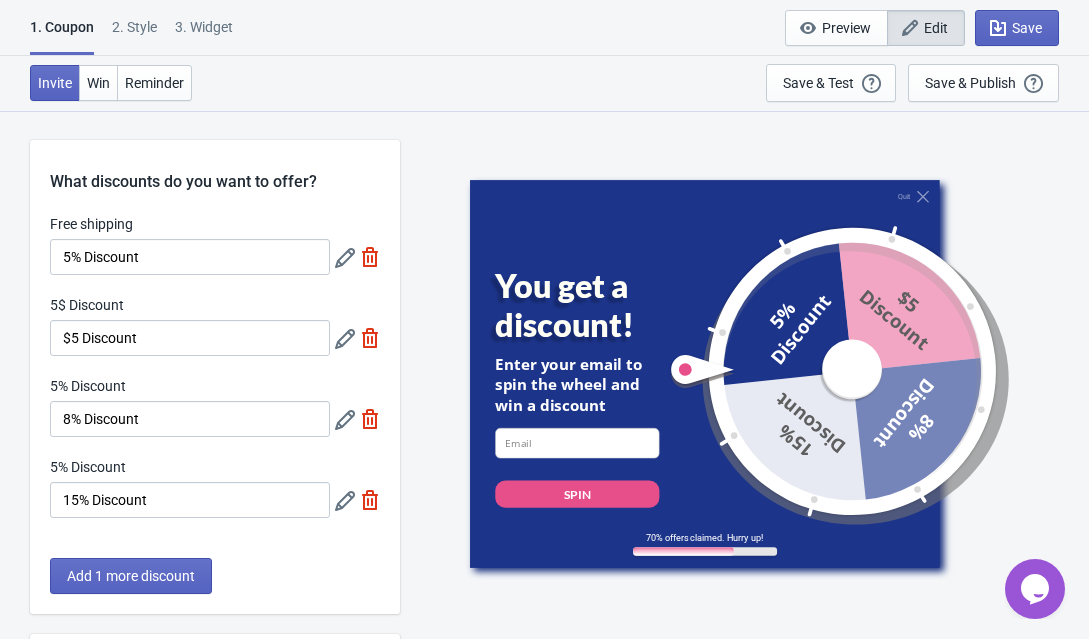 click on "2 . Style" at bounding box center [134, 34] 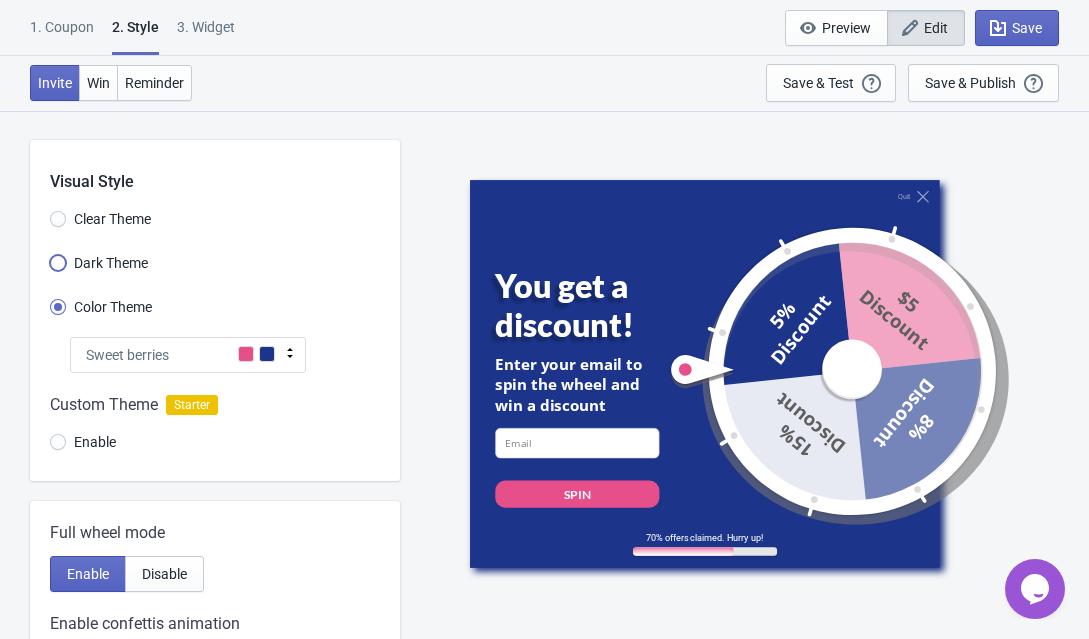 click on "Dark Theme" at bounding box center [58, 273] 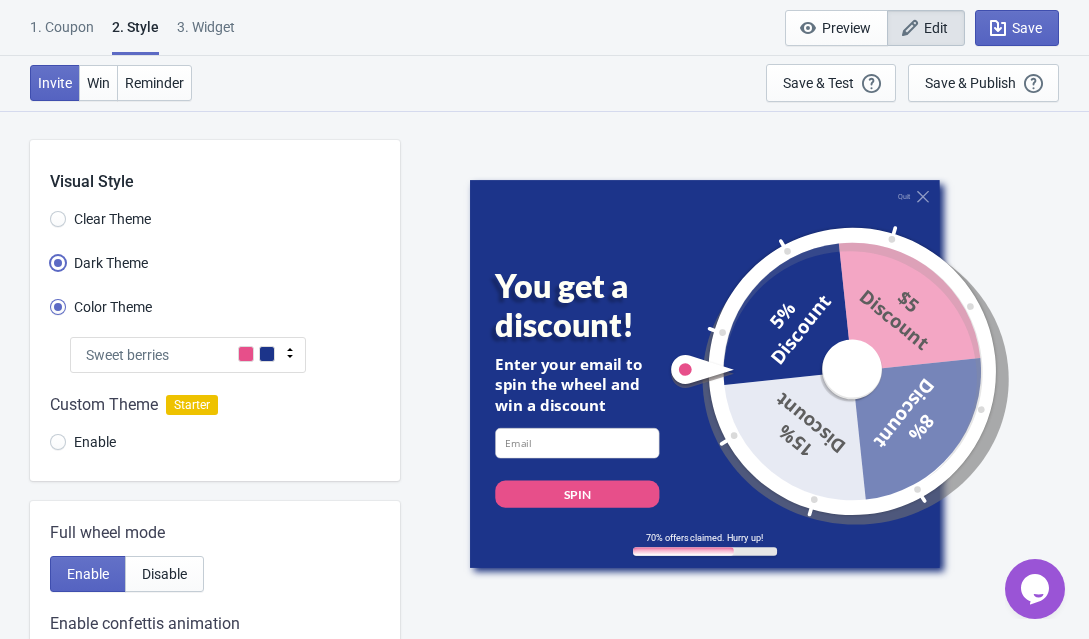 radio on "true" 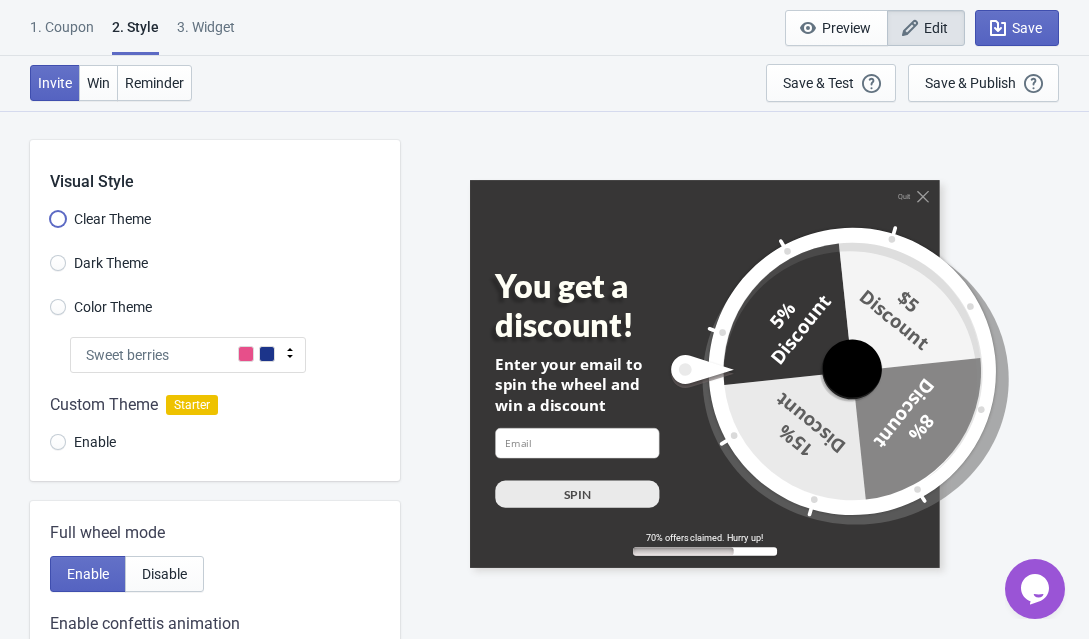 click on "Clear Theme" at bounding box center [58, 229] 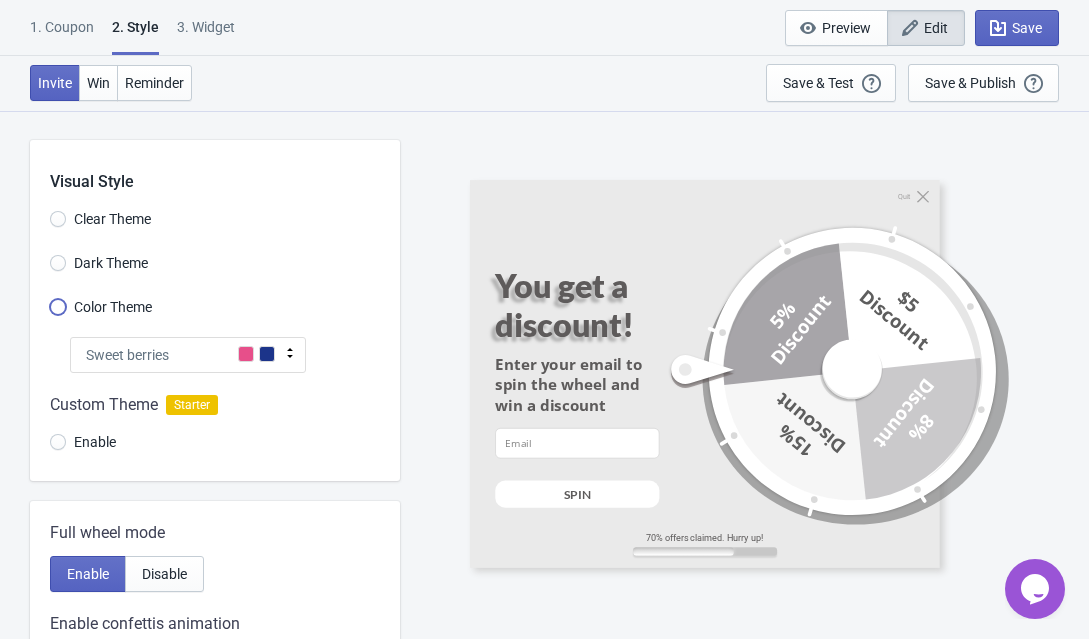 click on "Color Theme" at bounding box center [58, 317] 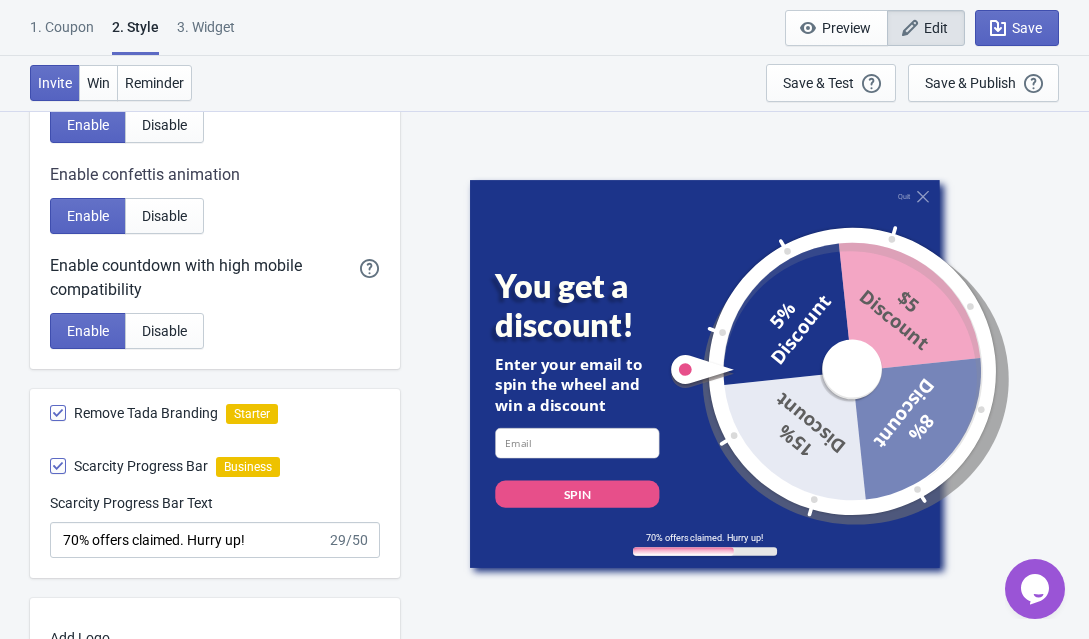scroll, scrollTop: 475, scrollLeft: 0, axis: vertical 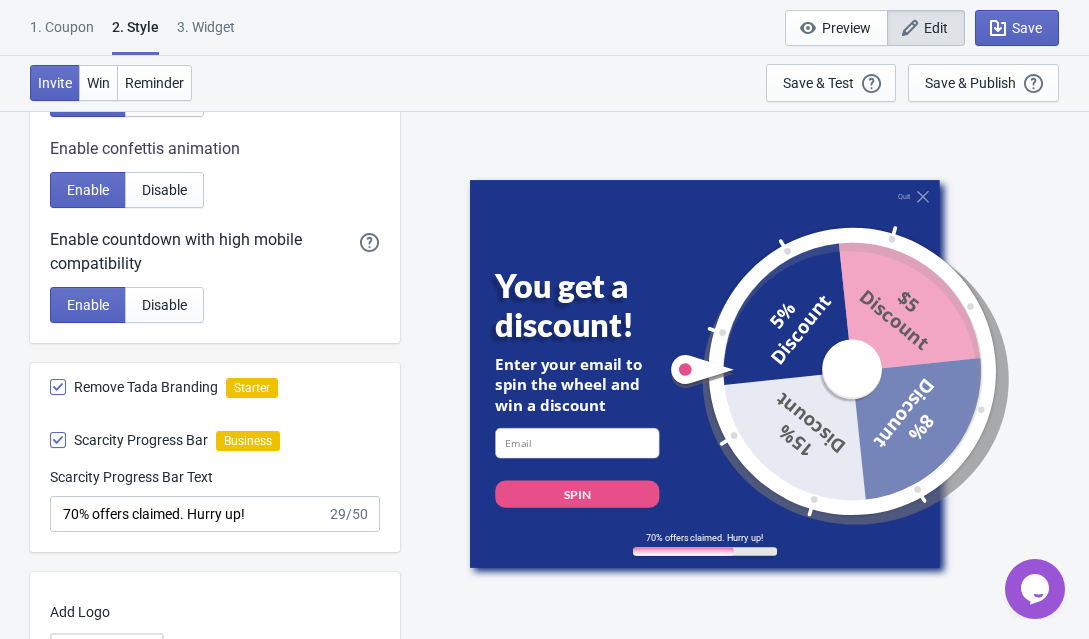 click at bounding box center (58, 387) 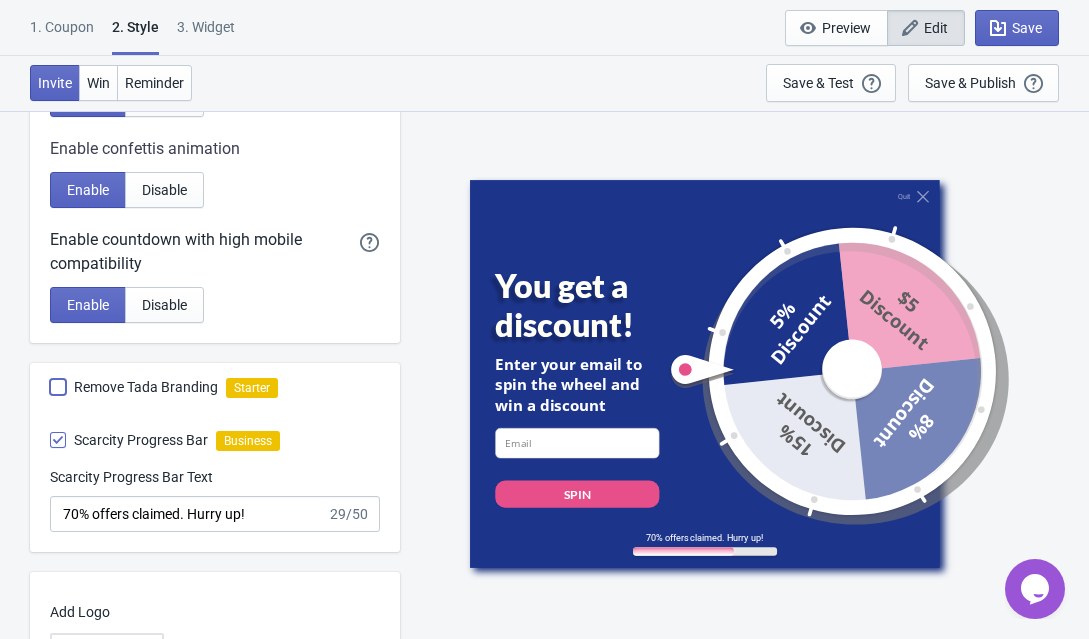 click on "Remove Tada Branding" at bounding box center [50, 397] 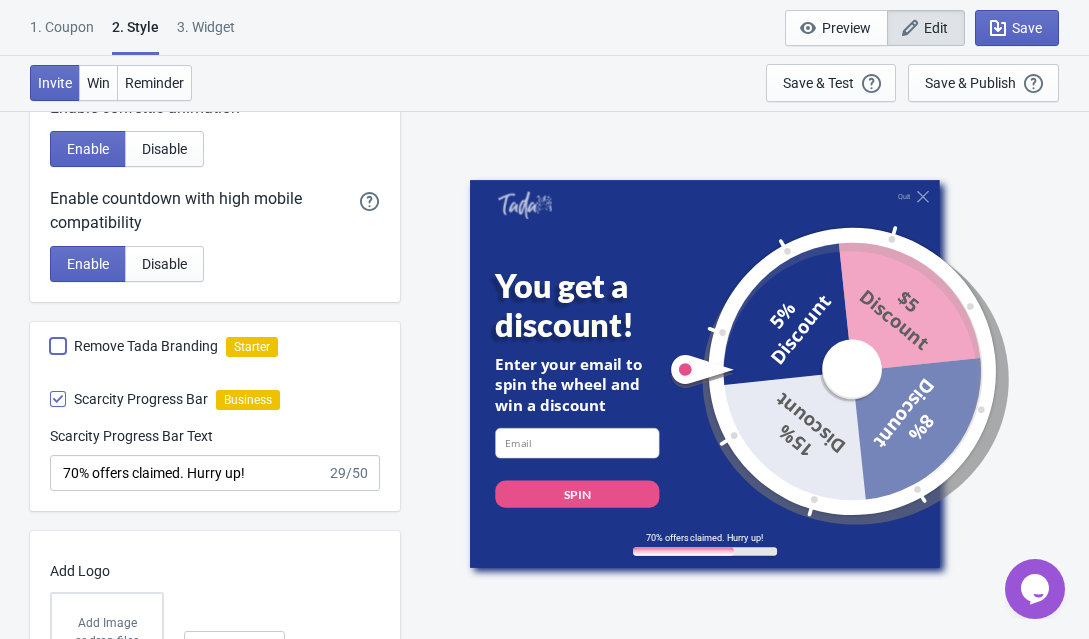 scroll, scrollTop: 550, scrollLeft: 0, axis: vertical 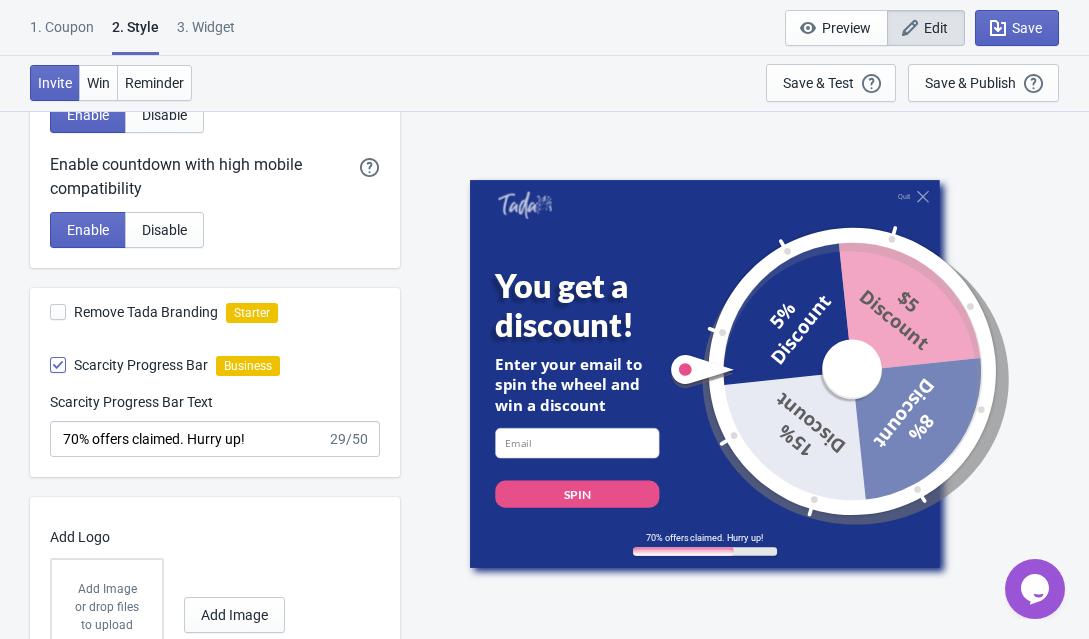 click at bounding box center (58, 312) 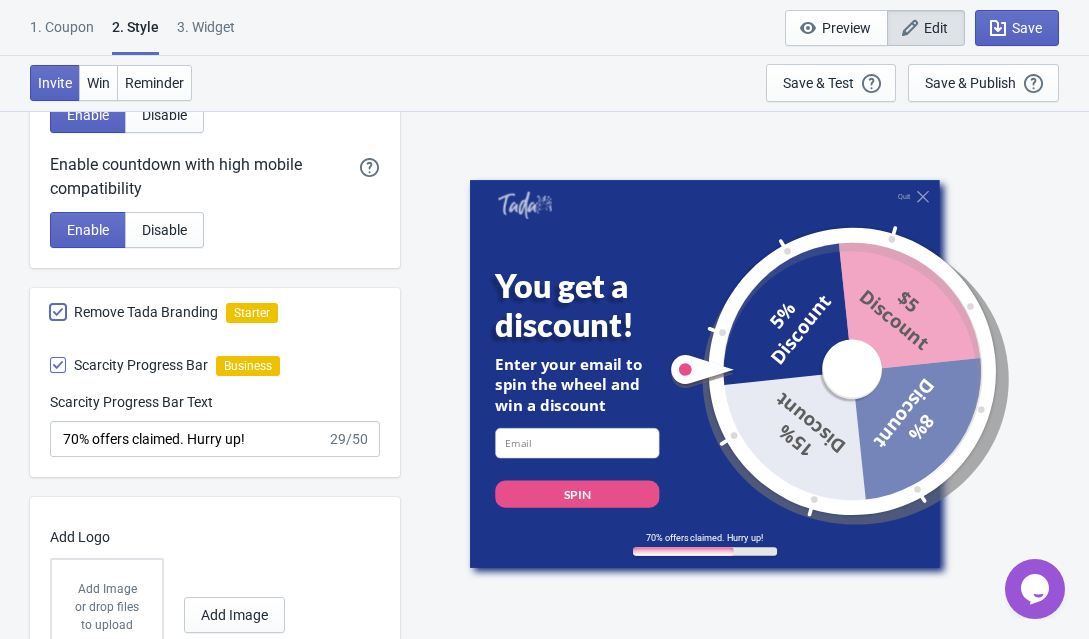 click on "Remove Tada Branding" at bounding box center [50, 322] 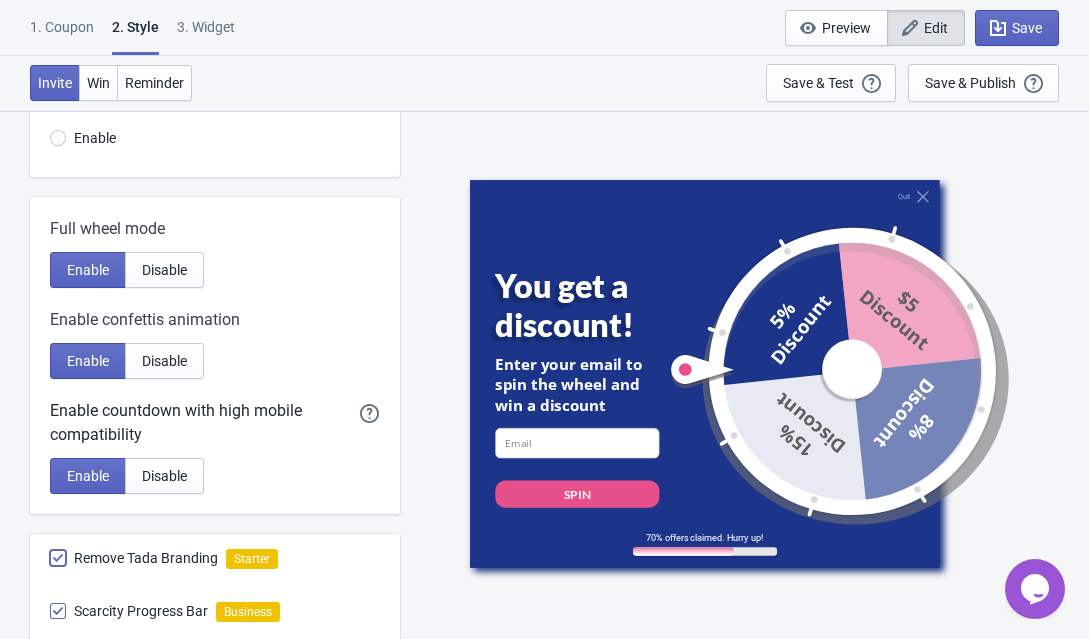 scroll, scrollTop: 659, scrollLeft: 0, axis: vertical 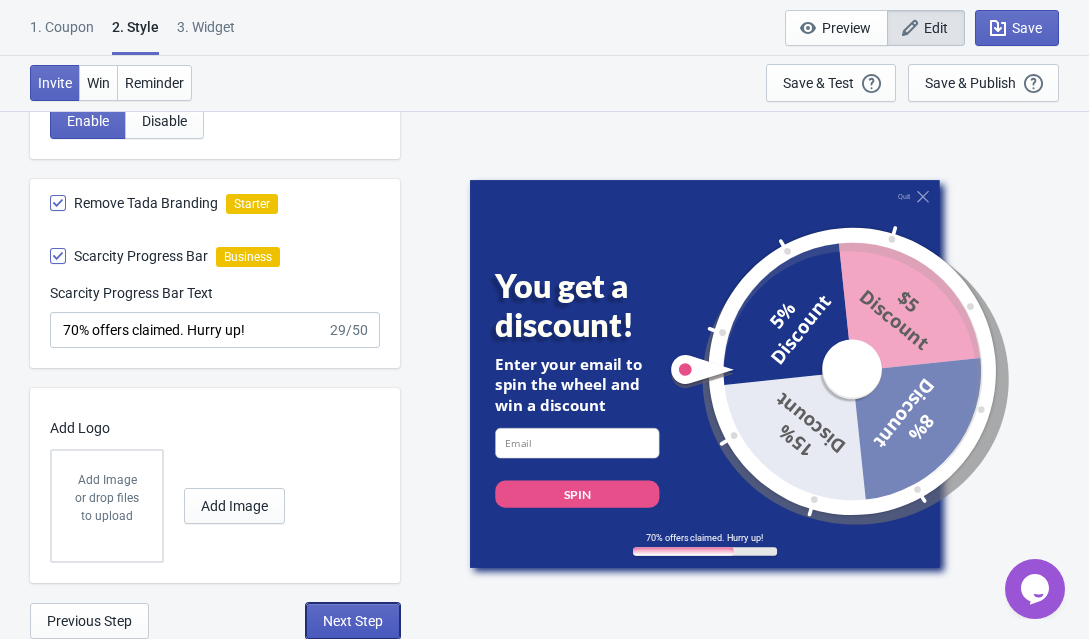 click on "Next Step" at bounding box center (353, 621) 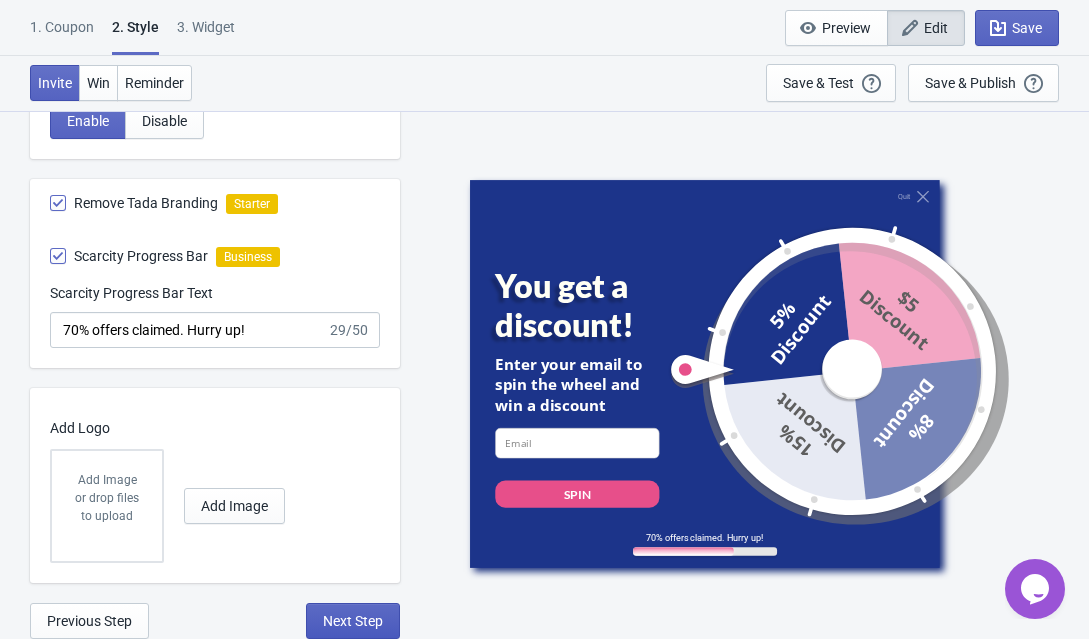 select on "once" 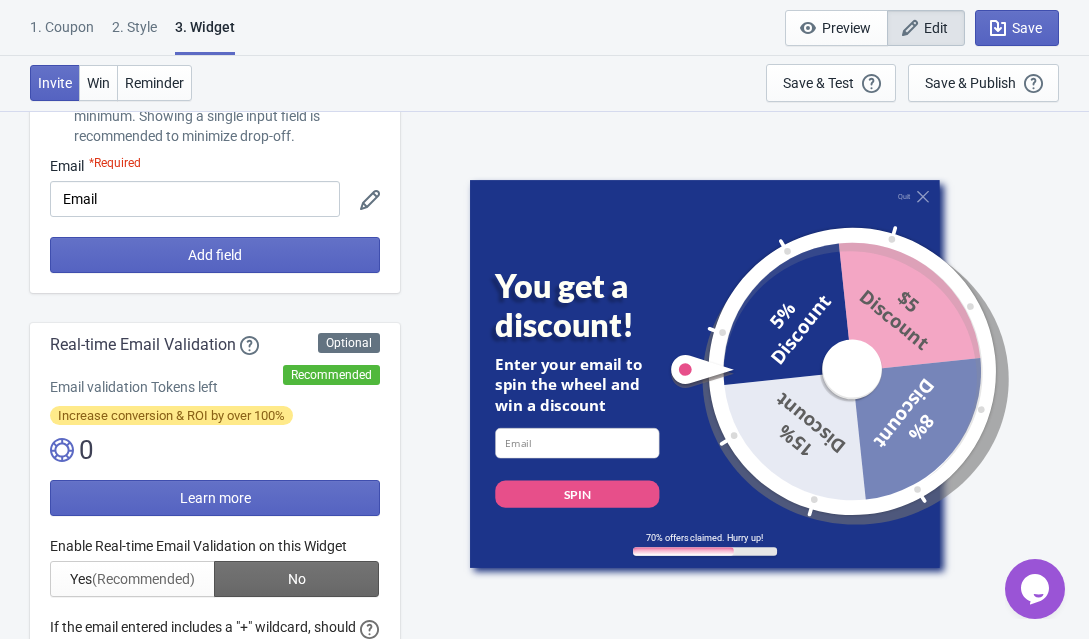 scroll, scrollTop: 372, scrollLeft: 0, axis: vertical 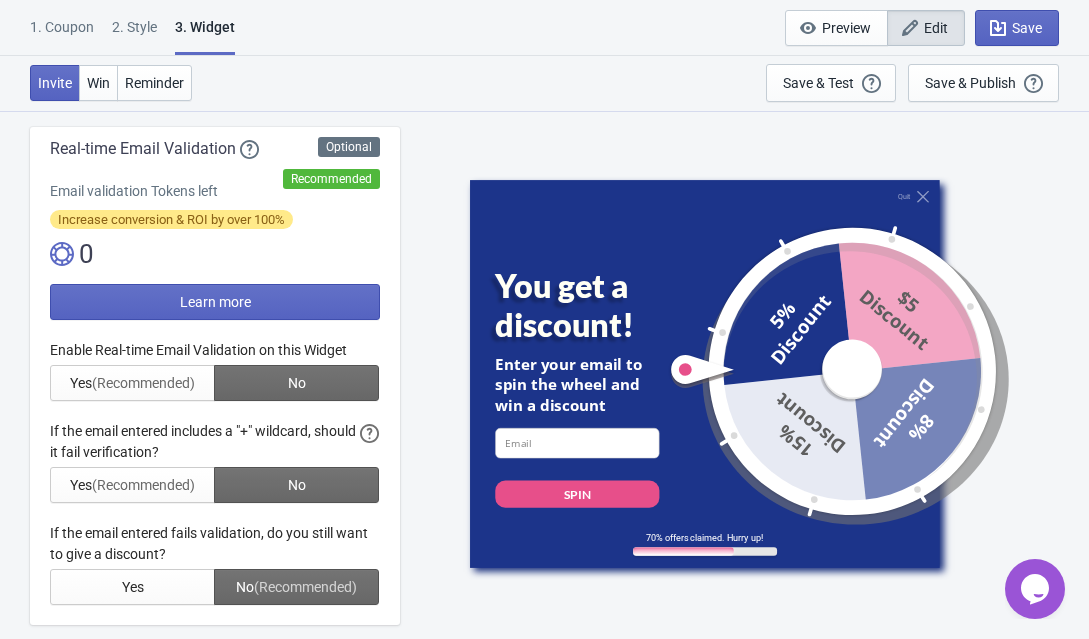 click at bounding box center [215, 472] 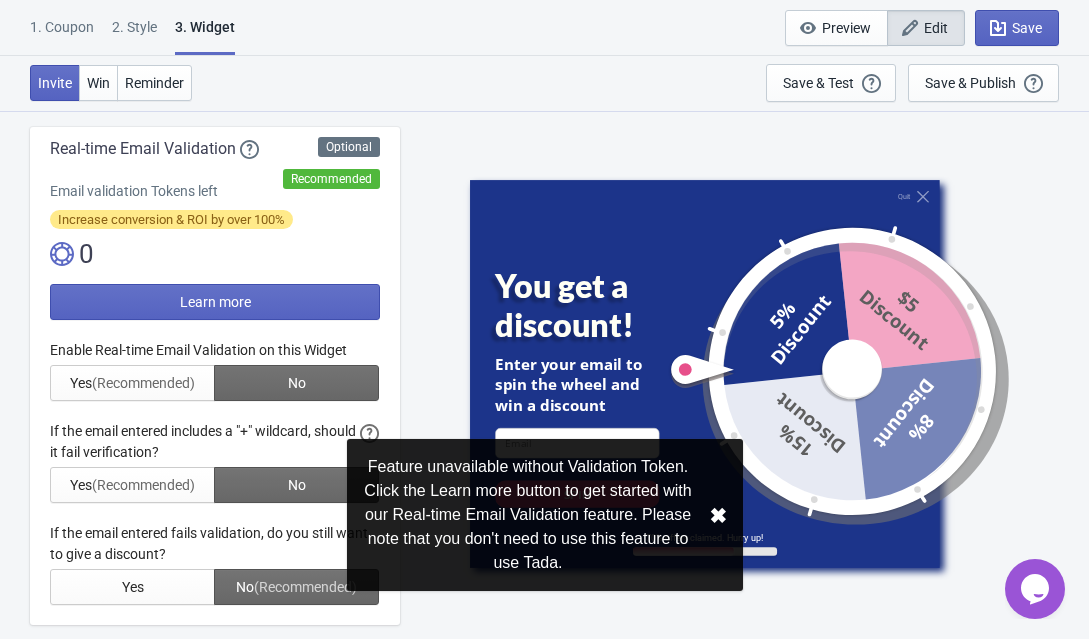 click at bounding box center (215, 472) 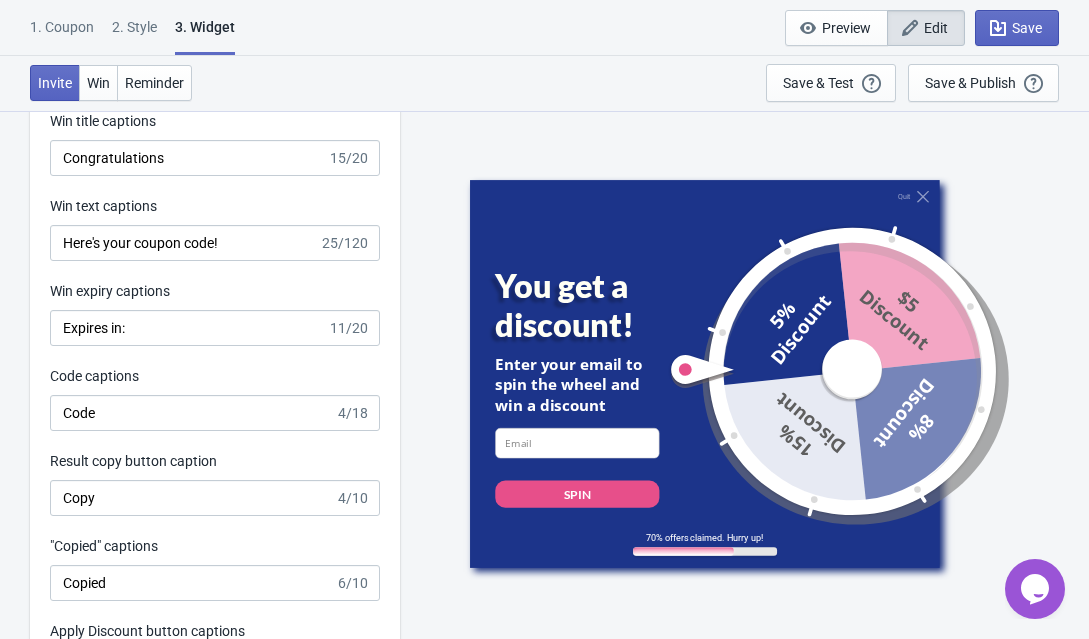scroll, scrollTop: 3921, scrollLeft: 0, axis: vertical 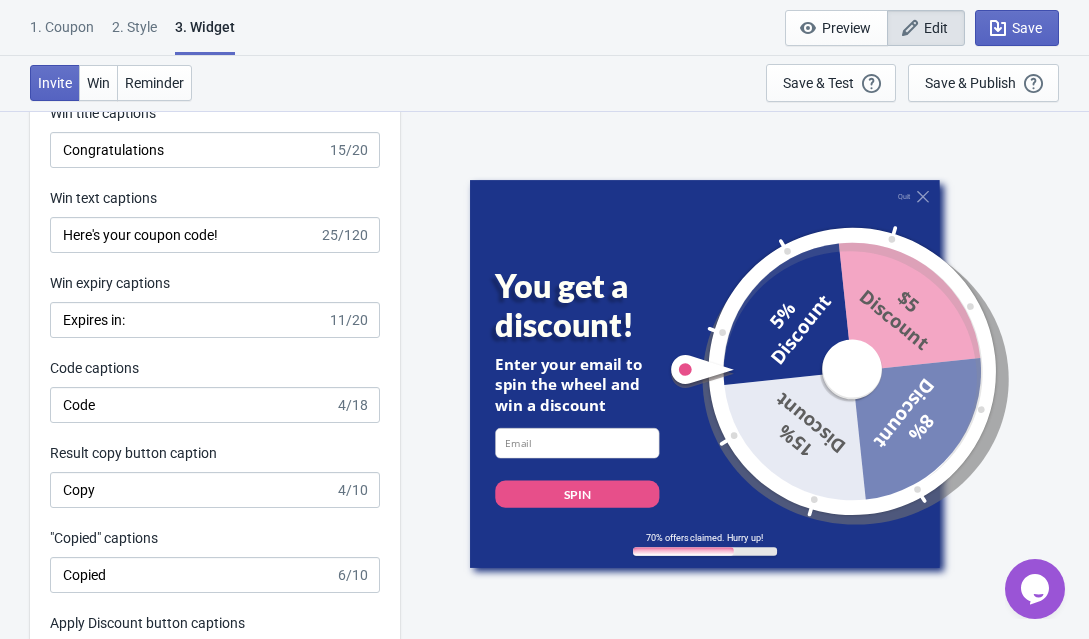 click on "1. Coupon" at bounding box center [62, 34] 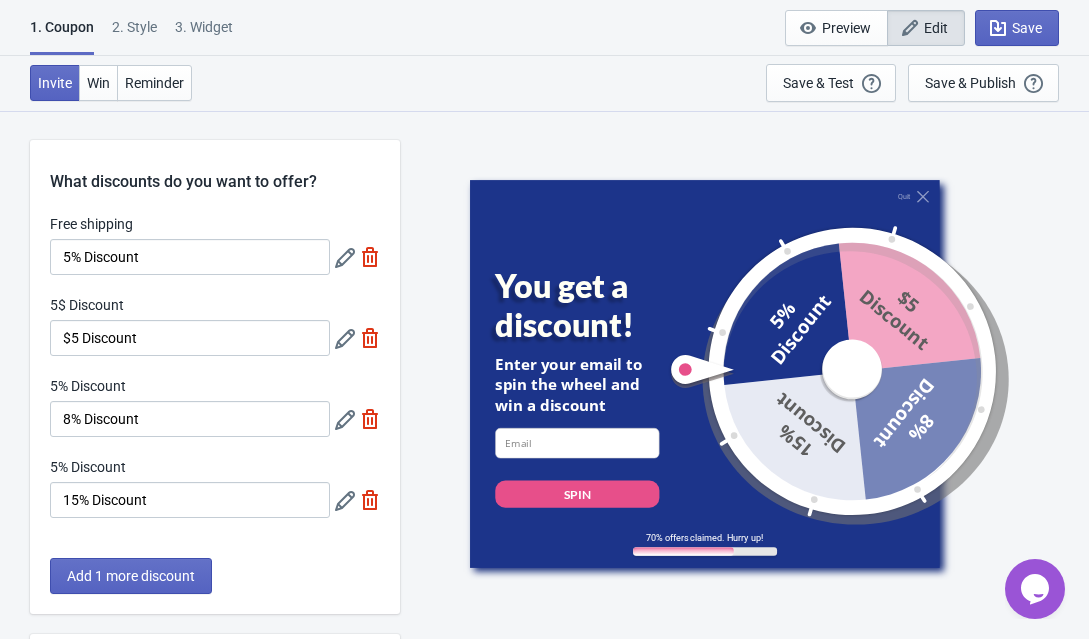 click on "1. Coupon 2 . Style 3. Widget" at bounding box center [135, 36] 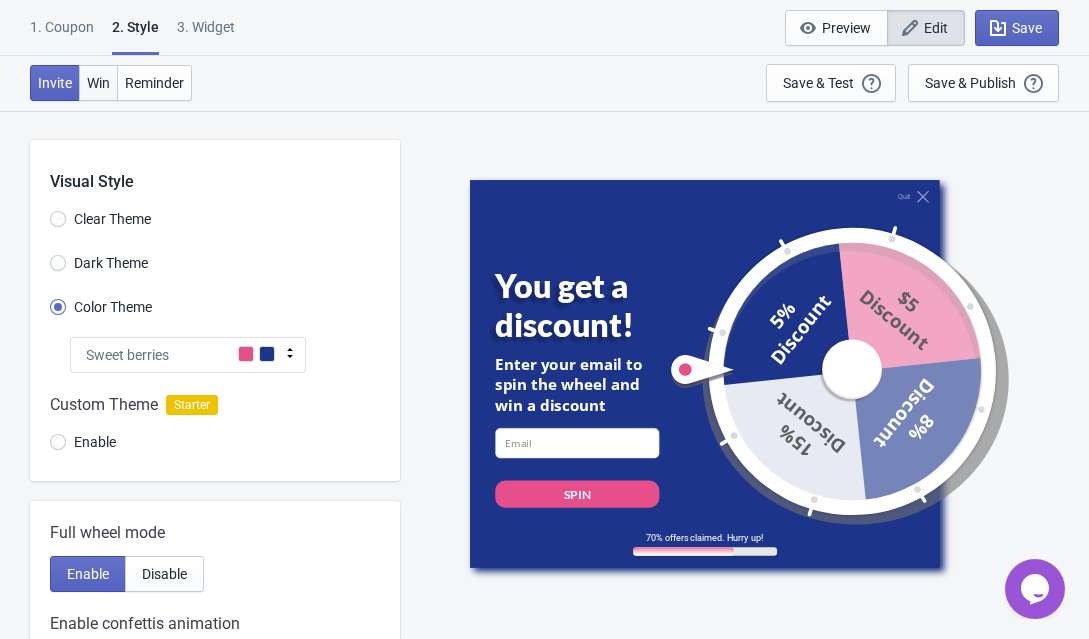 click on "Win" at bounding box center [98, 83] 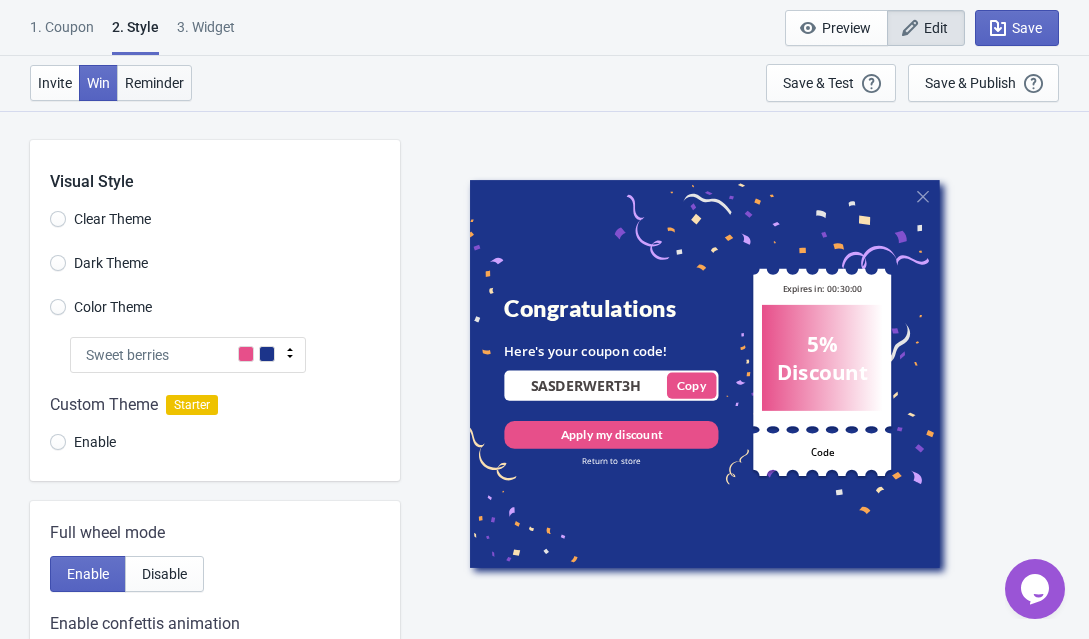 click on "Reminder" at bounding box center [154, 83] 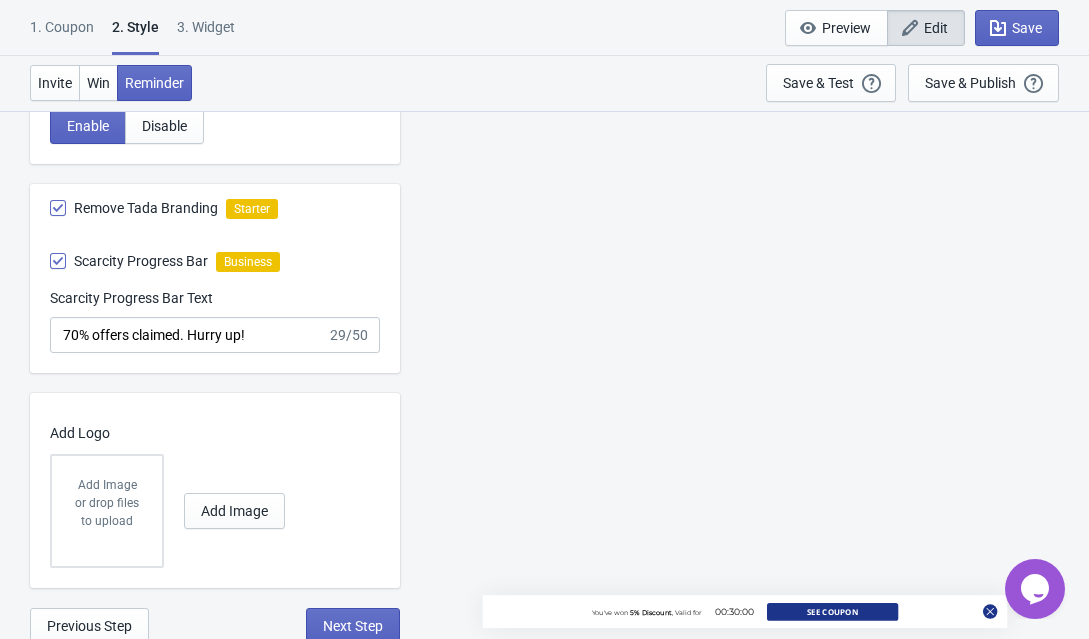 scroll, scrollTop: 659, scrollLeft: 0, axis: vertical 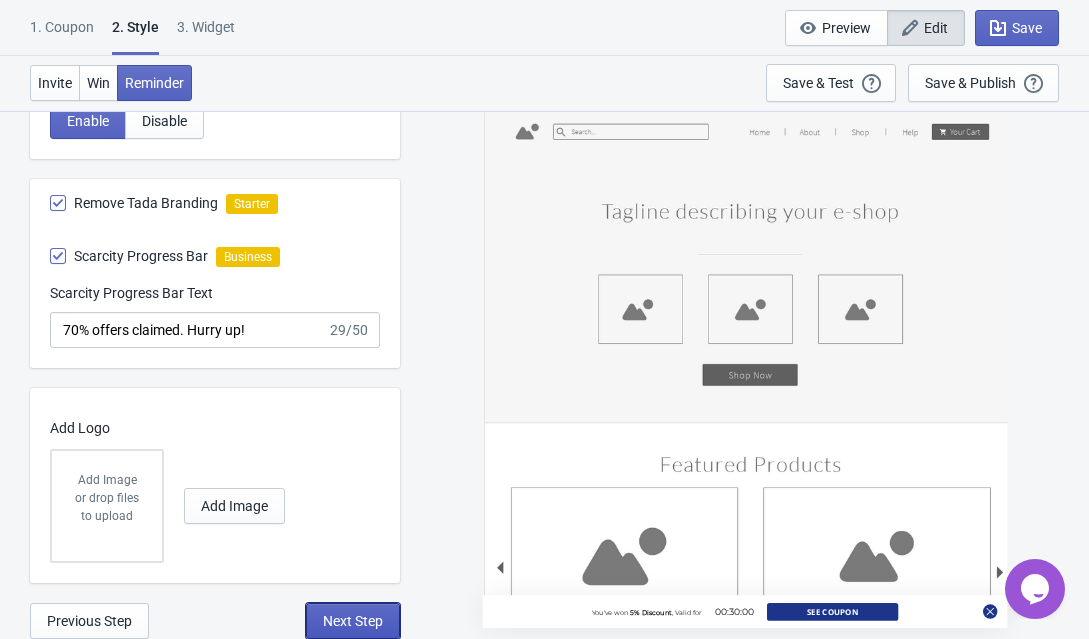click on "Next Step" at bounding box center [353, 621] 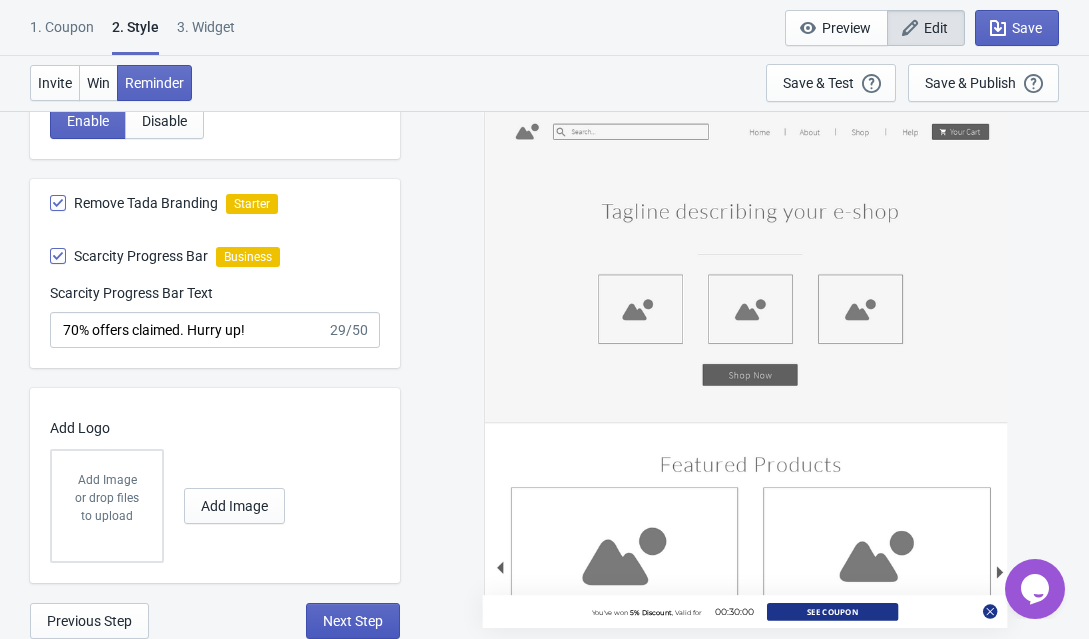 select on "once" 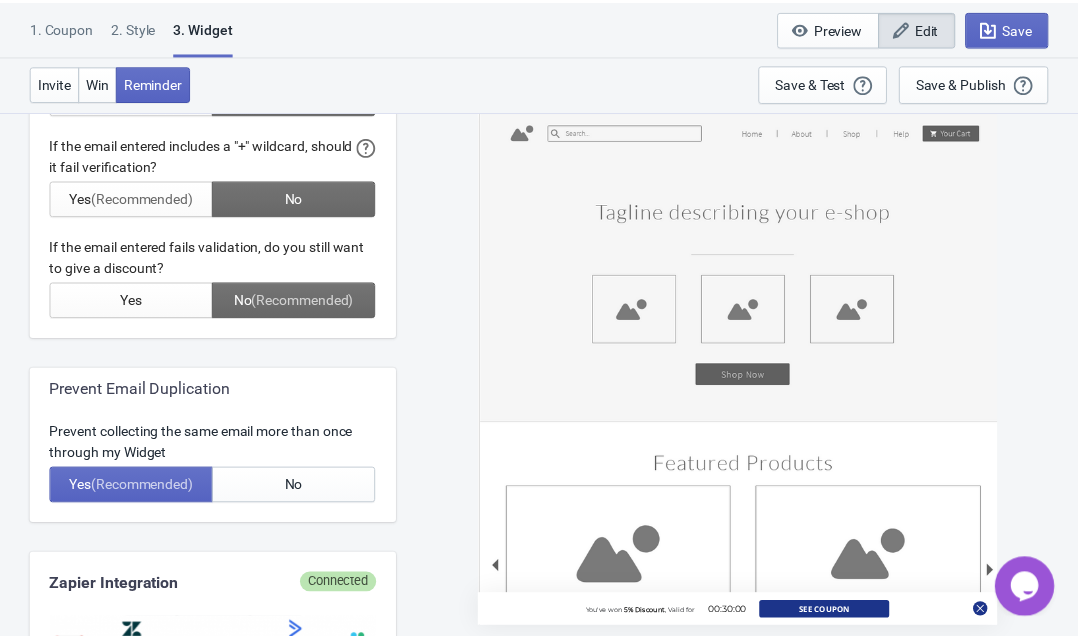 scroll, scrollTop: 0, scrollLeft: 0, axis: both 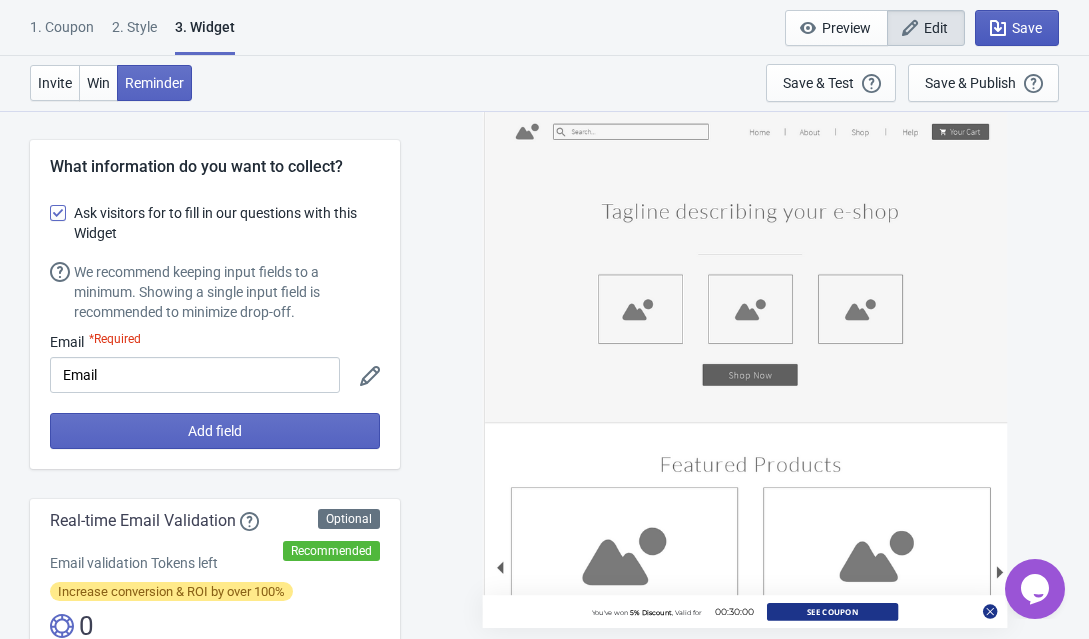 click on "Save" at bounding box center [1017, 28] 